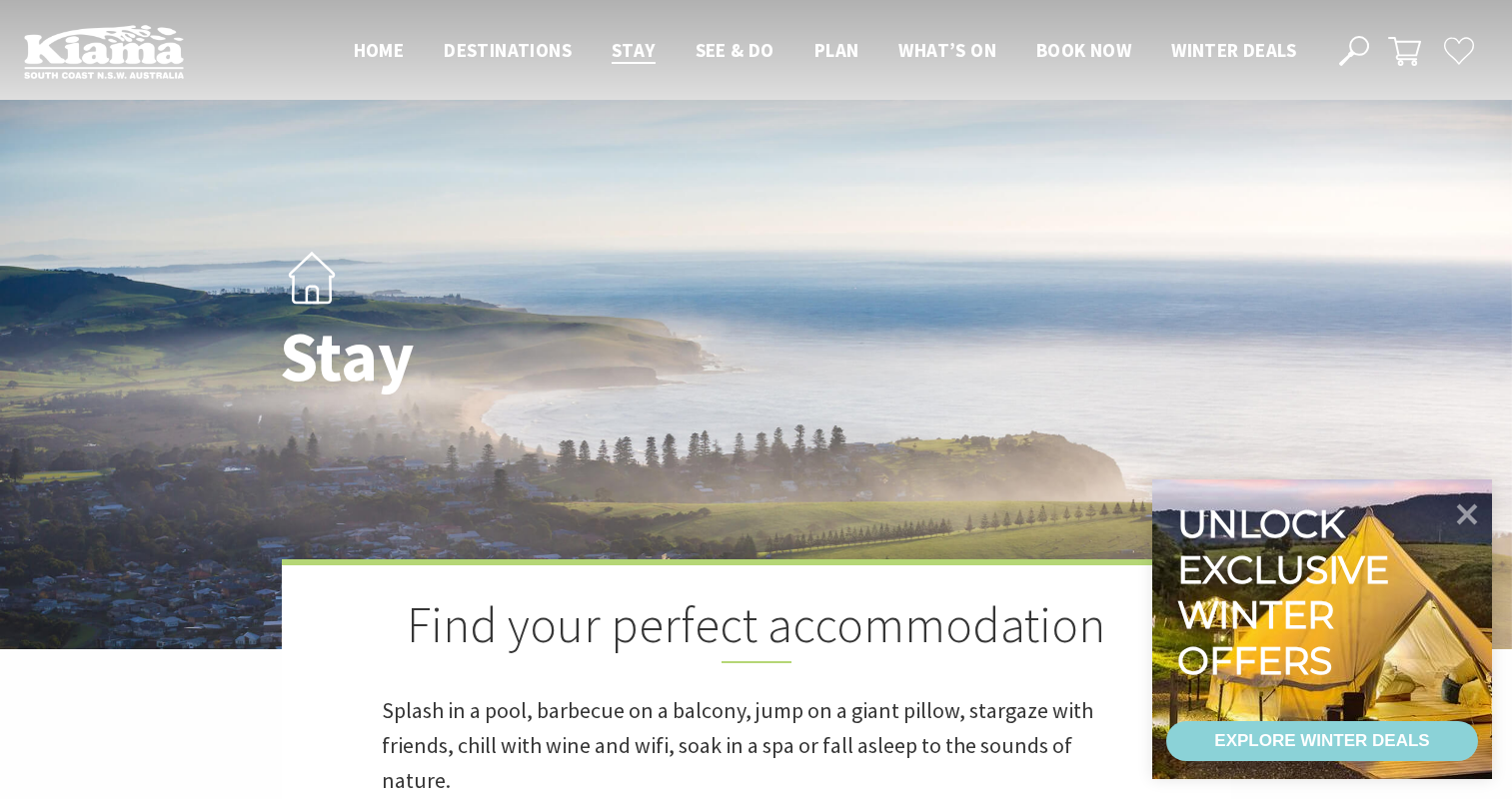scroll, scrollTop: 200, scrollLeft: 0, axis: vertical 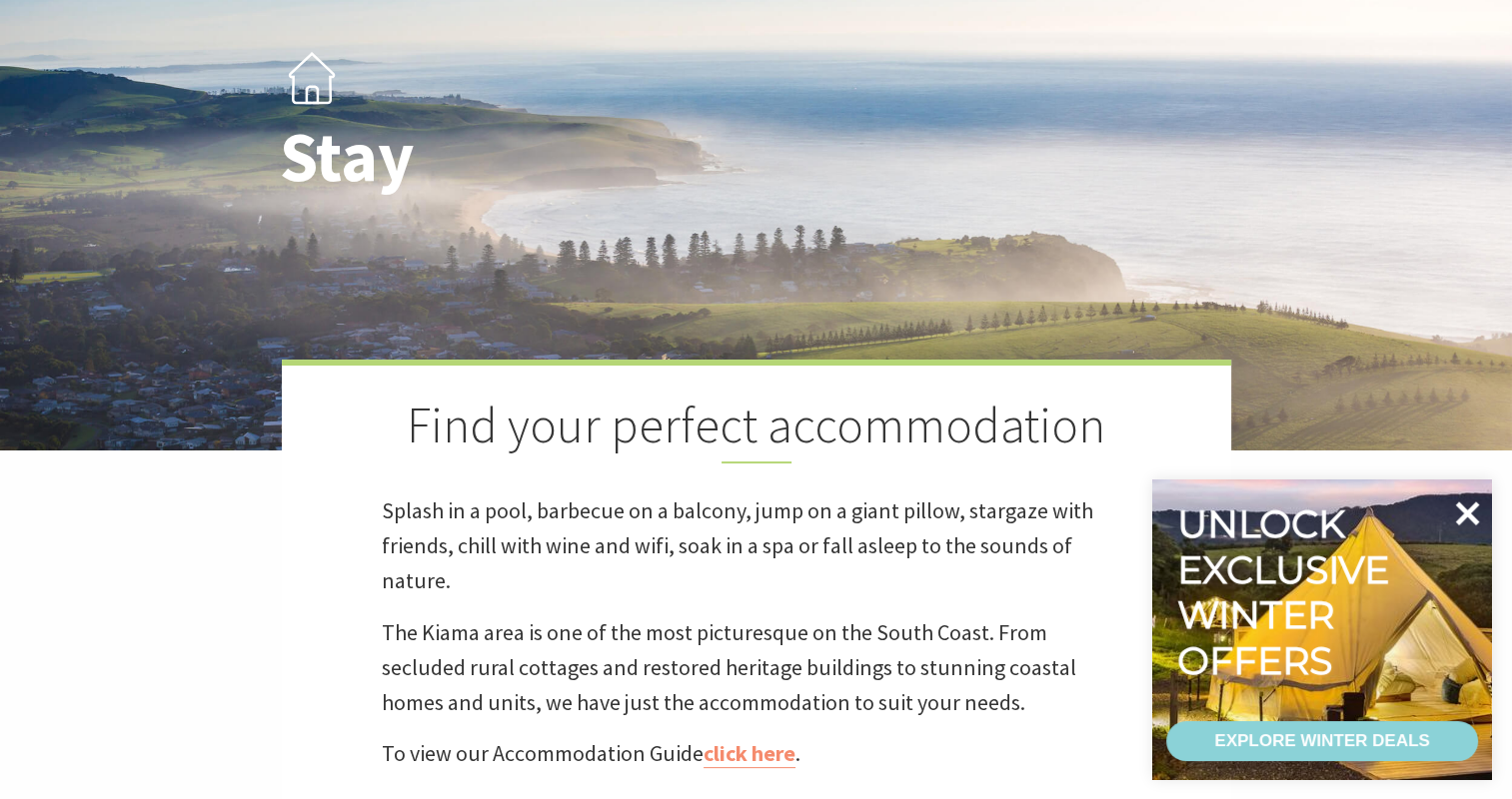 click 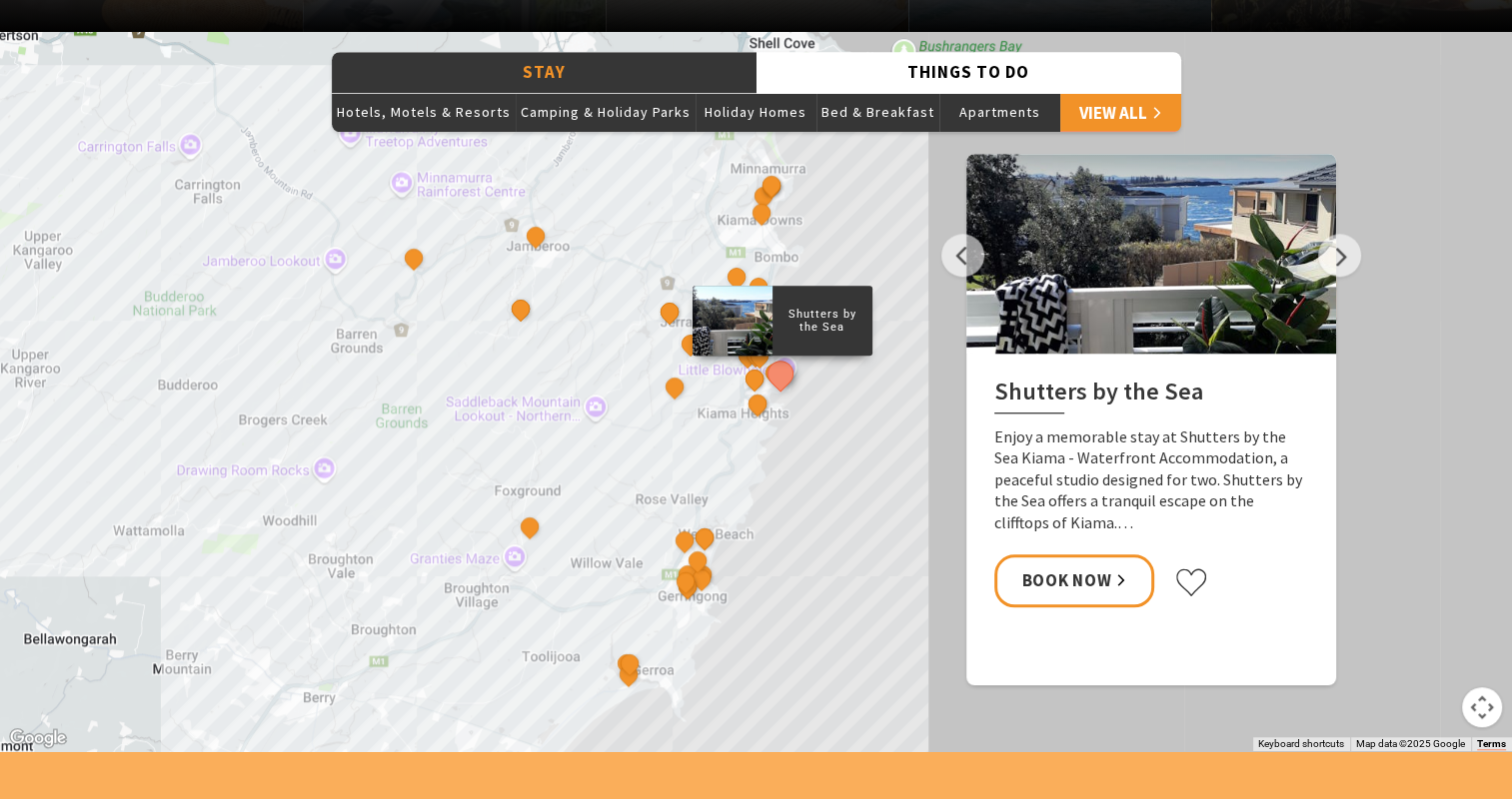 scroll, scrollTop: 1698, scrollLeft: 0, axis: vertical 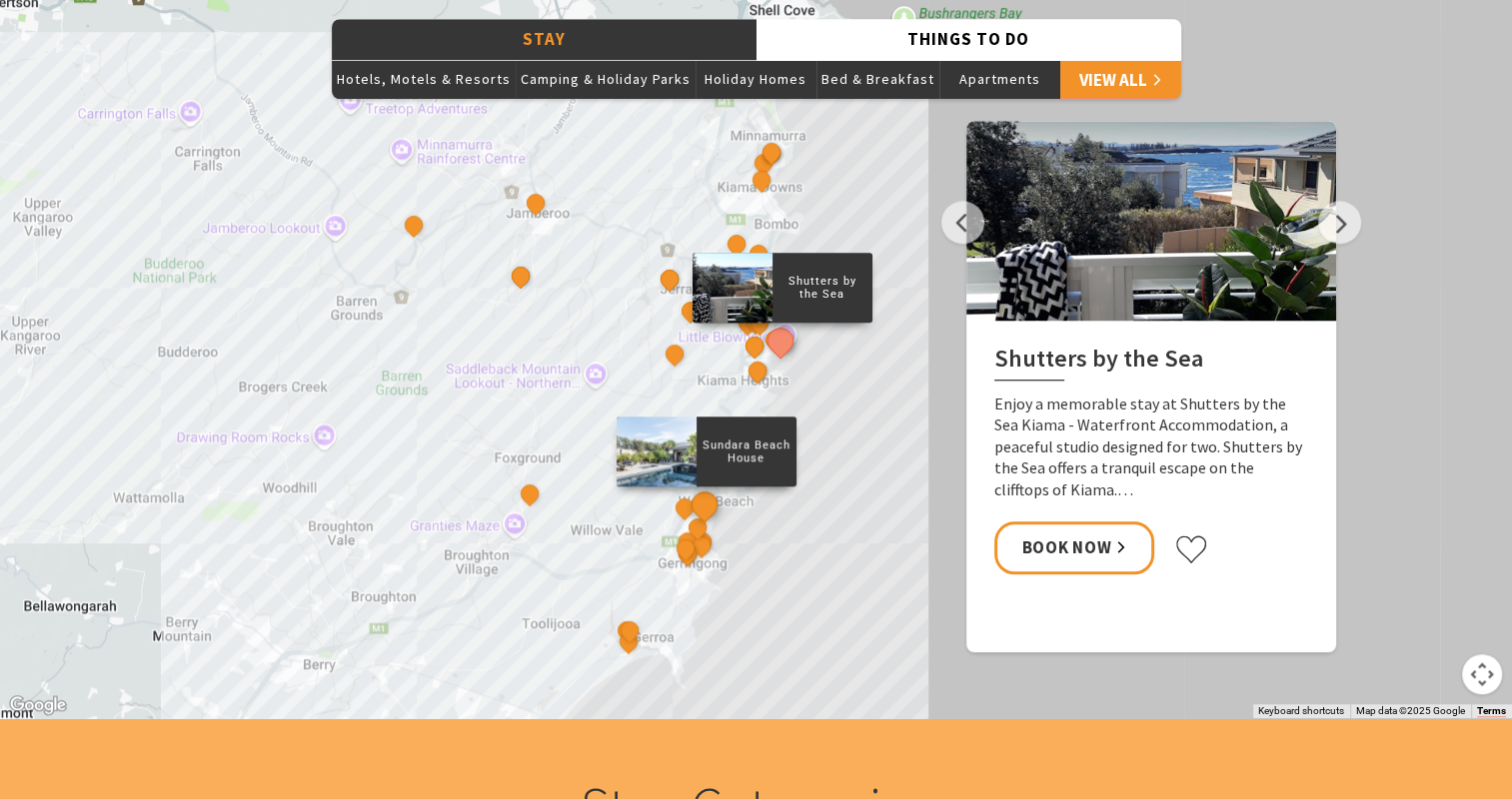 click at bounding box center [704, 503] 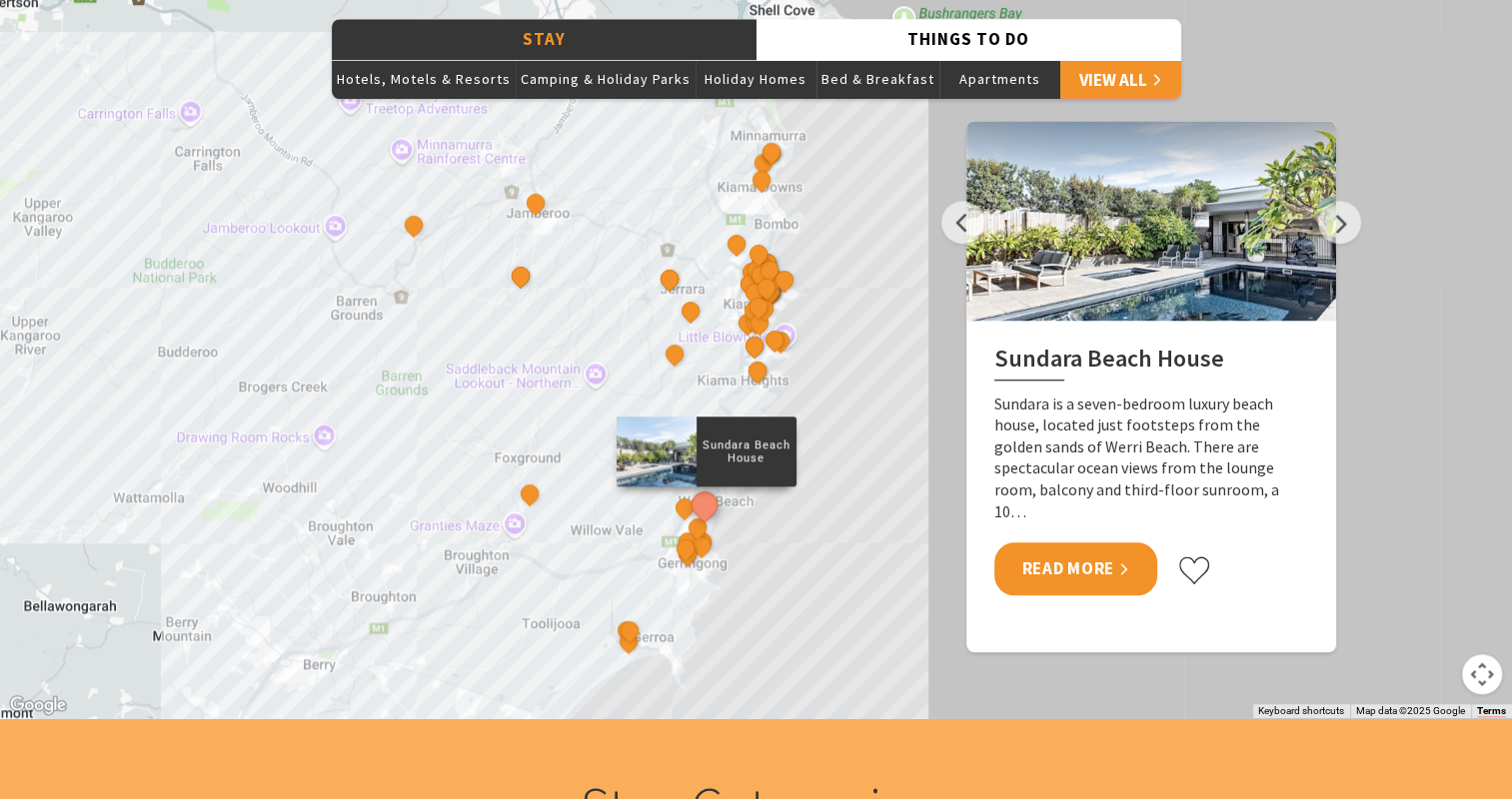 click on "Read More" at bounding box center [1075, 568] 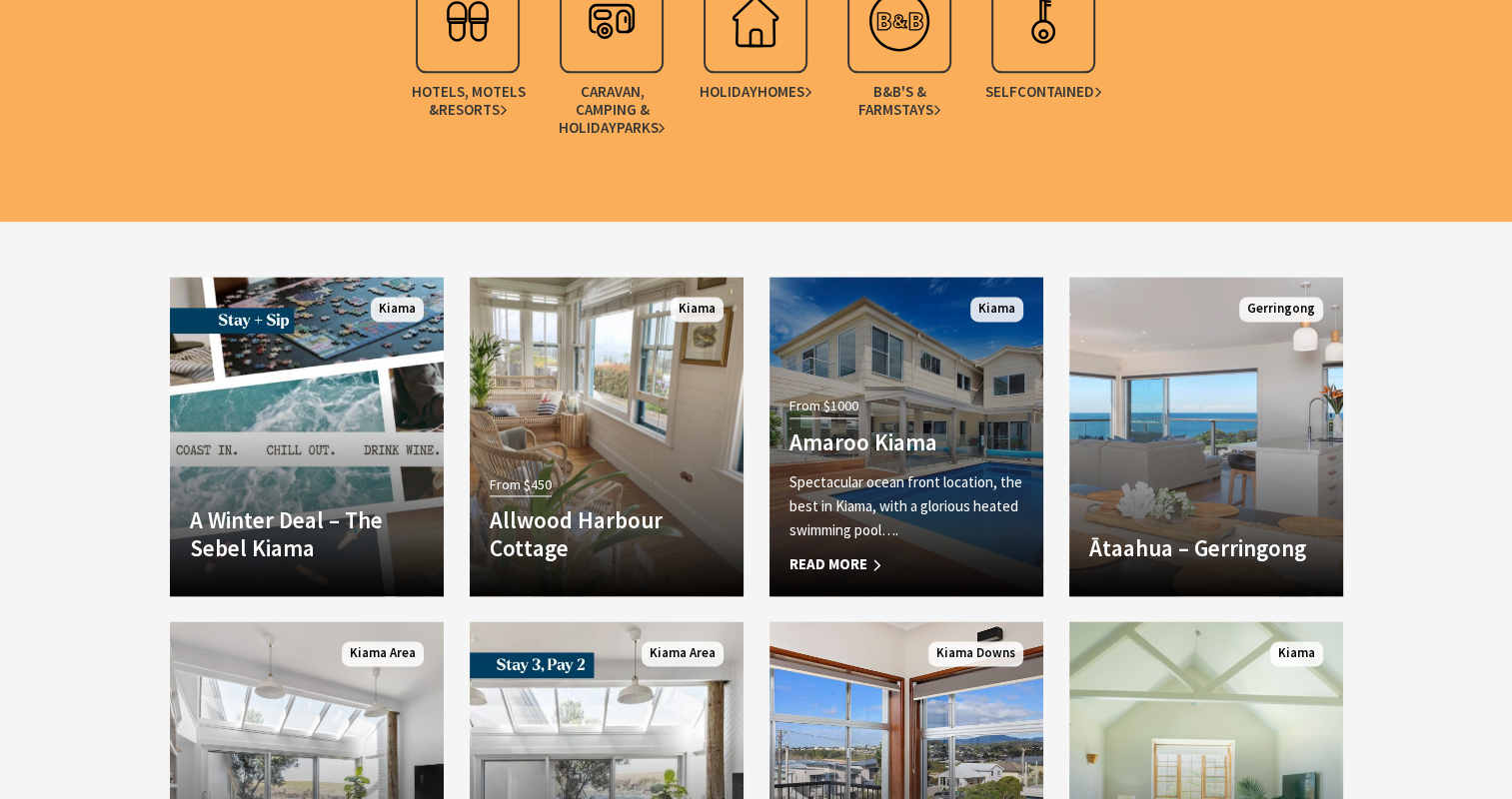 scroll, scrollTop: 2697, scrollLeft: 0, axis: vertical 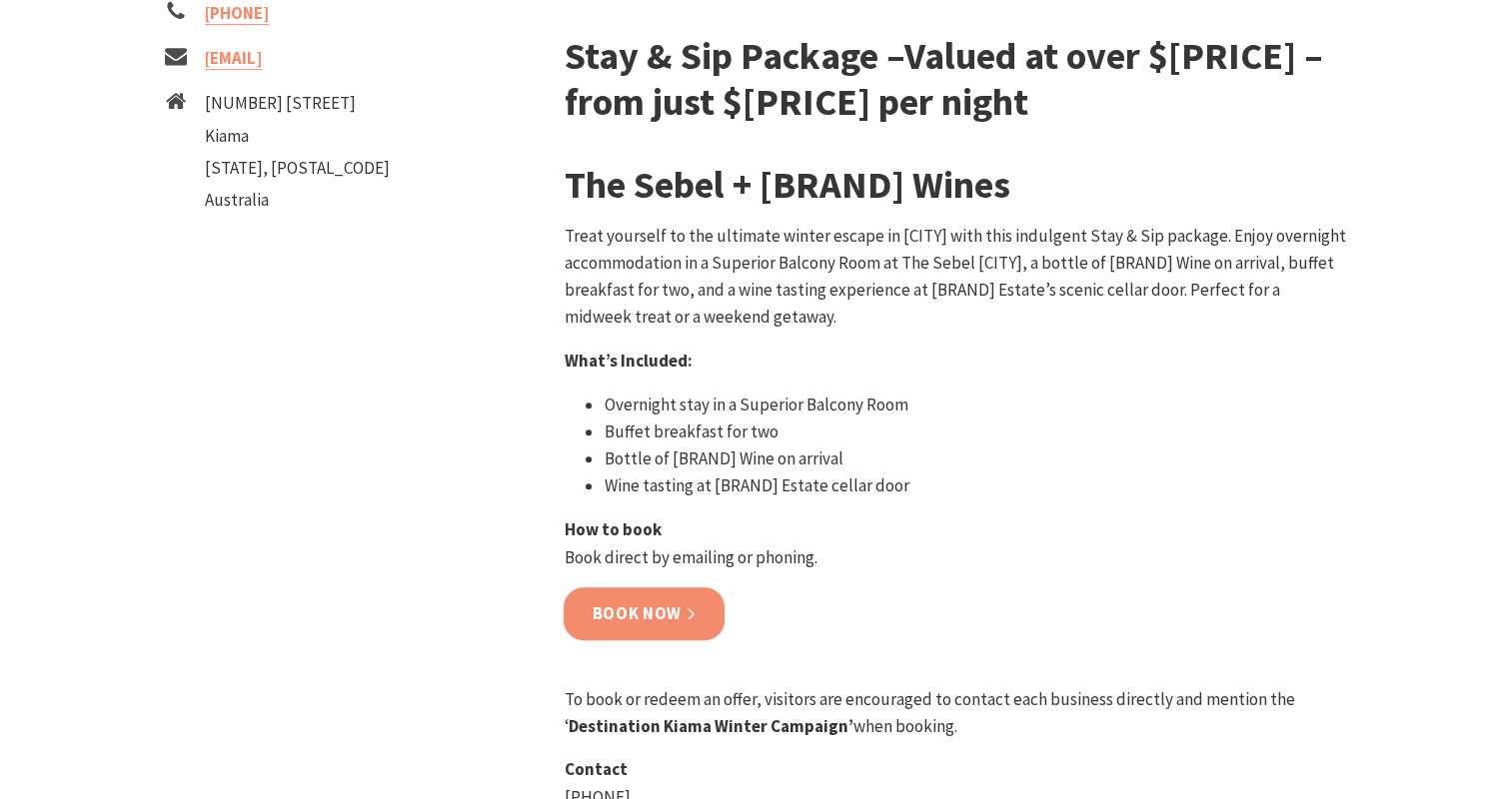 click on "Book now" at bounding box center (644, 613) 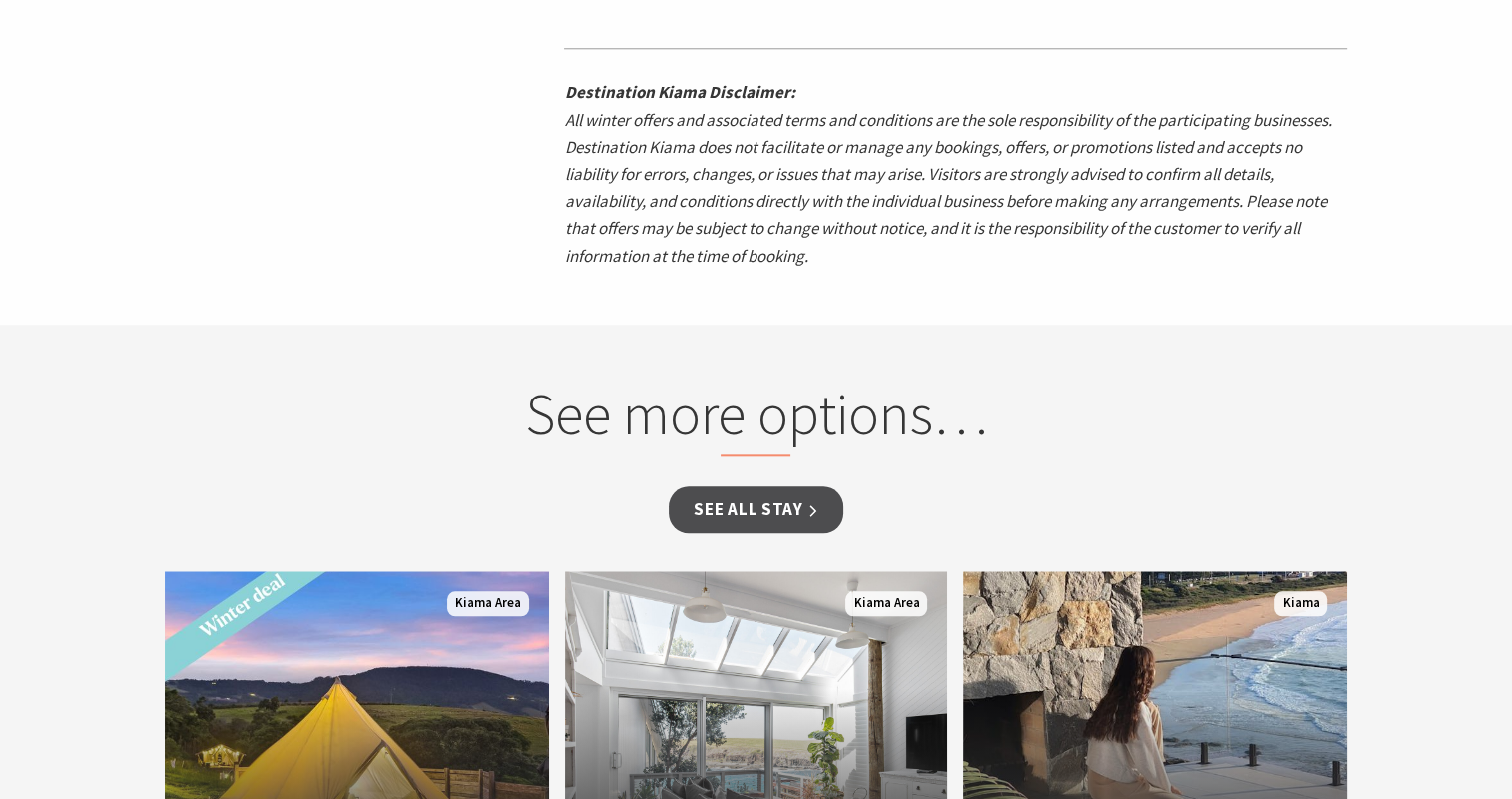 scroll, scrollTop: 2397, scrollLeft: 0, axis: vertical 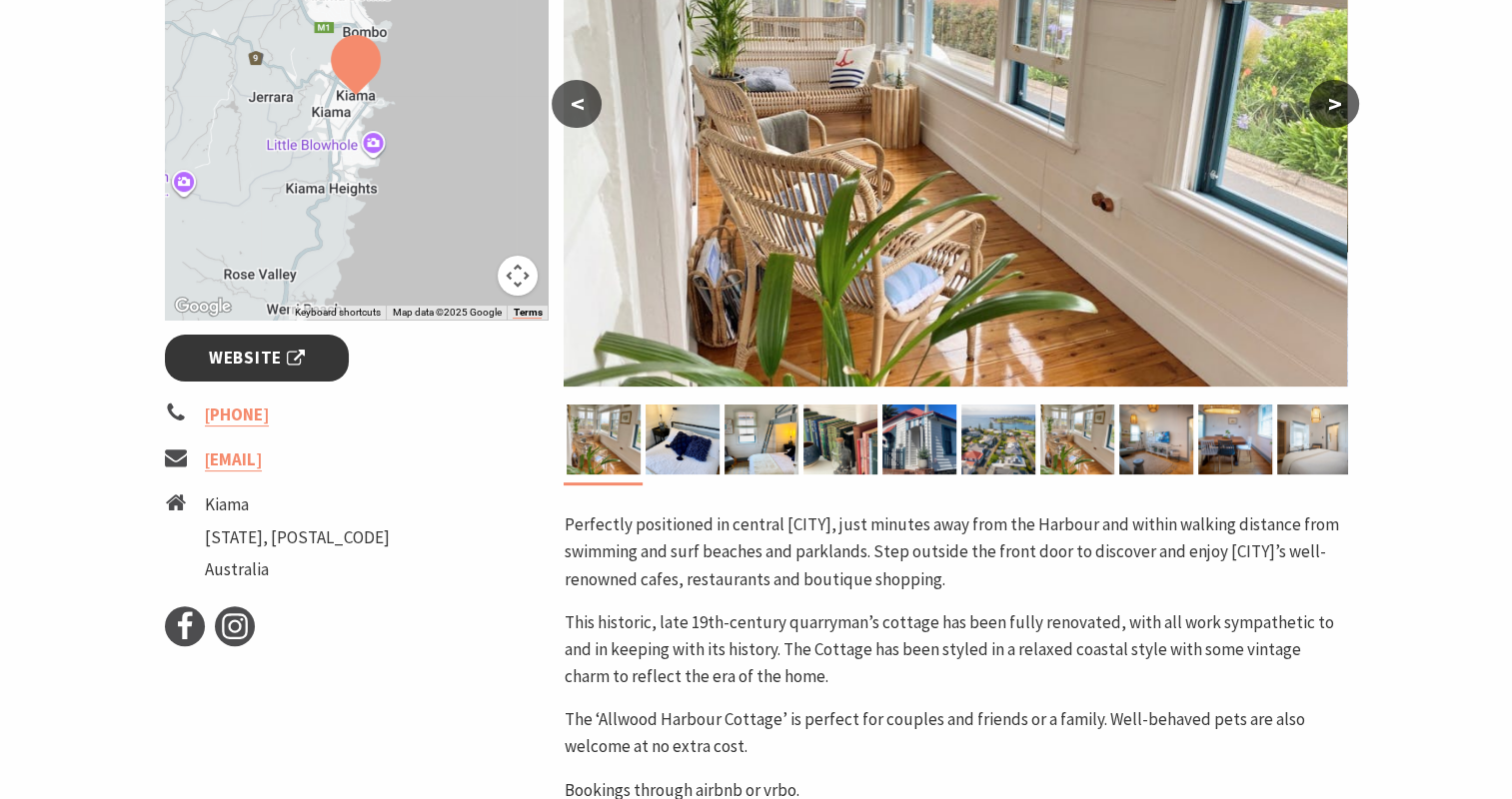 click on "Website" at bounding box center (257, 358) 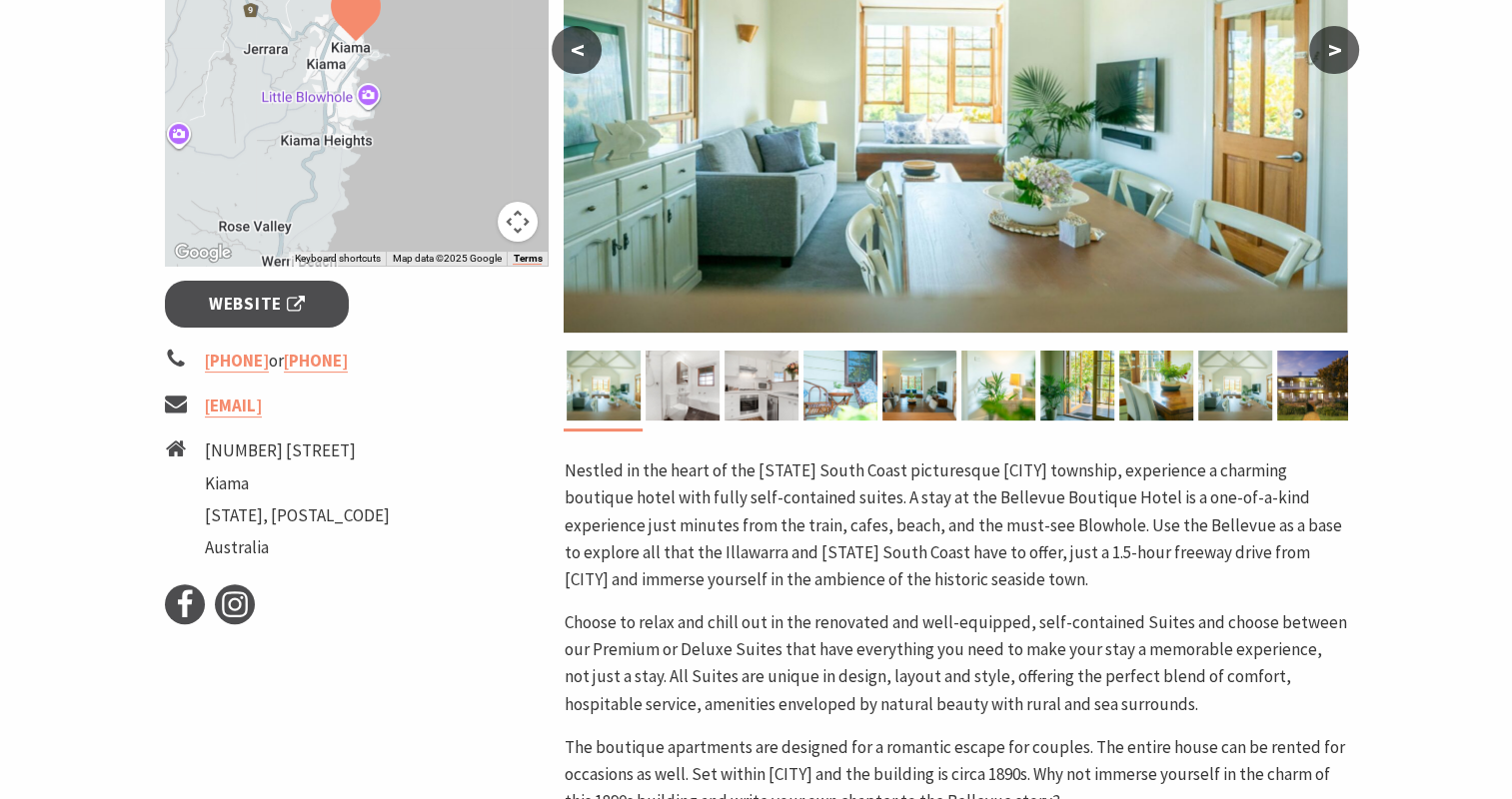 scroll, scrollTop: 699, scrollLeft: 0, axis: vertical 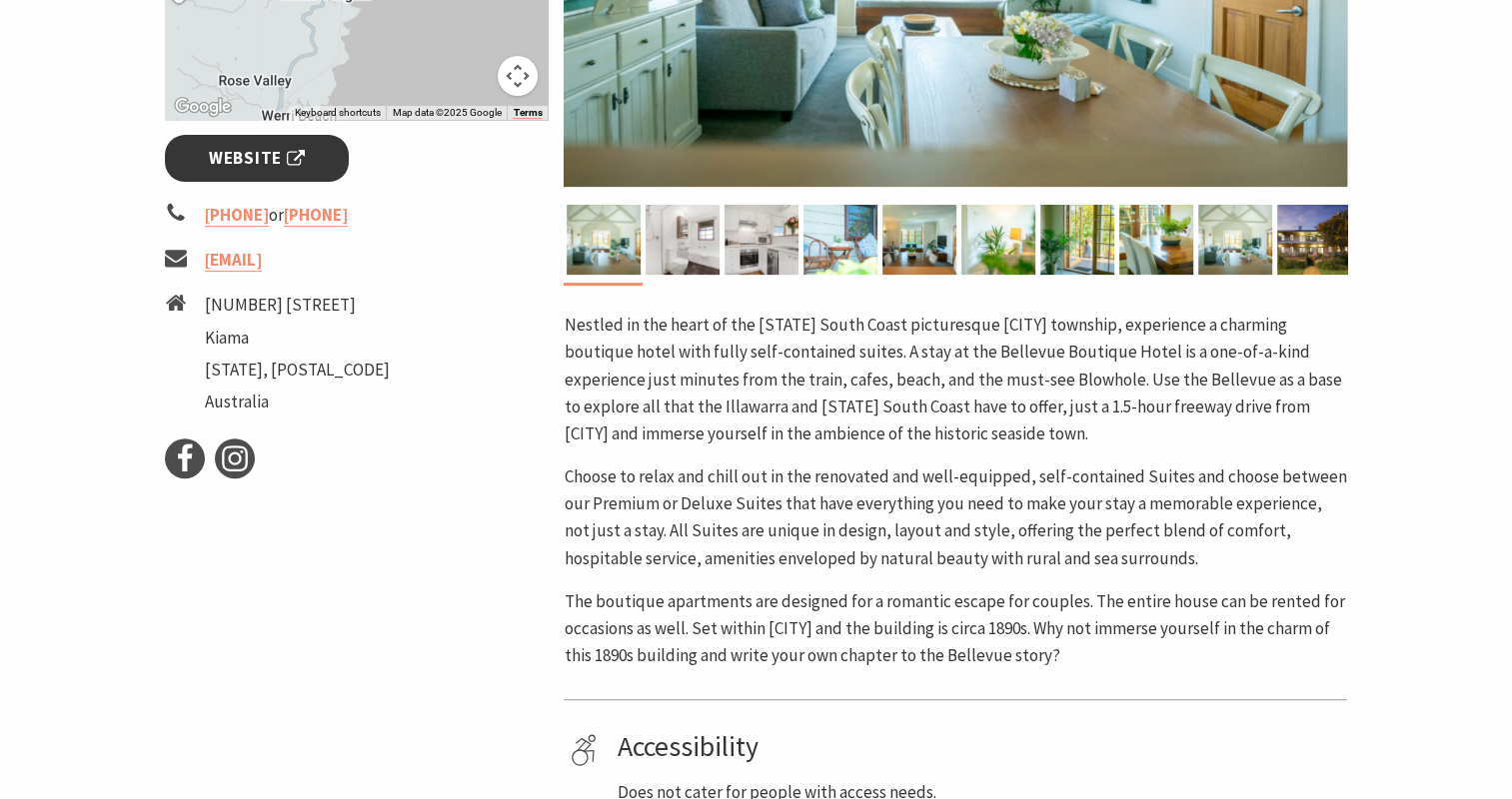 click on "Website" at bounding box center (257, 158) 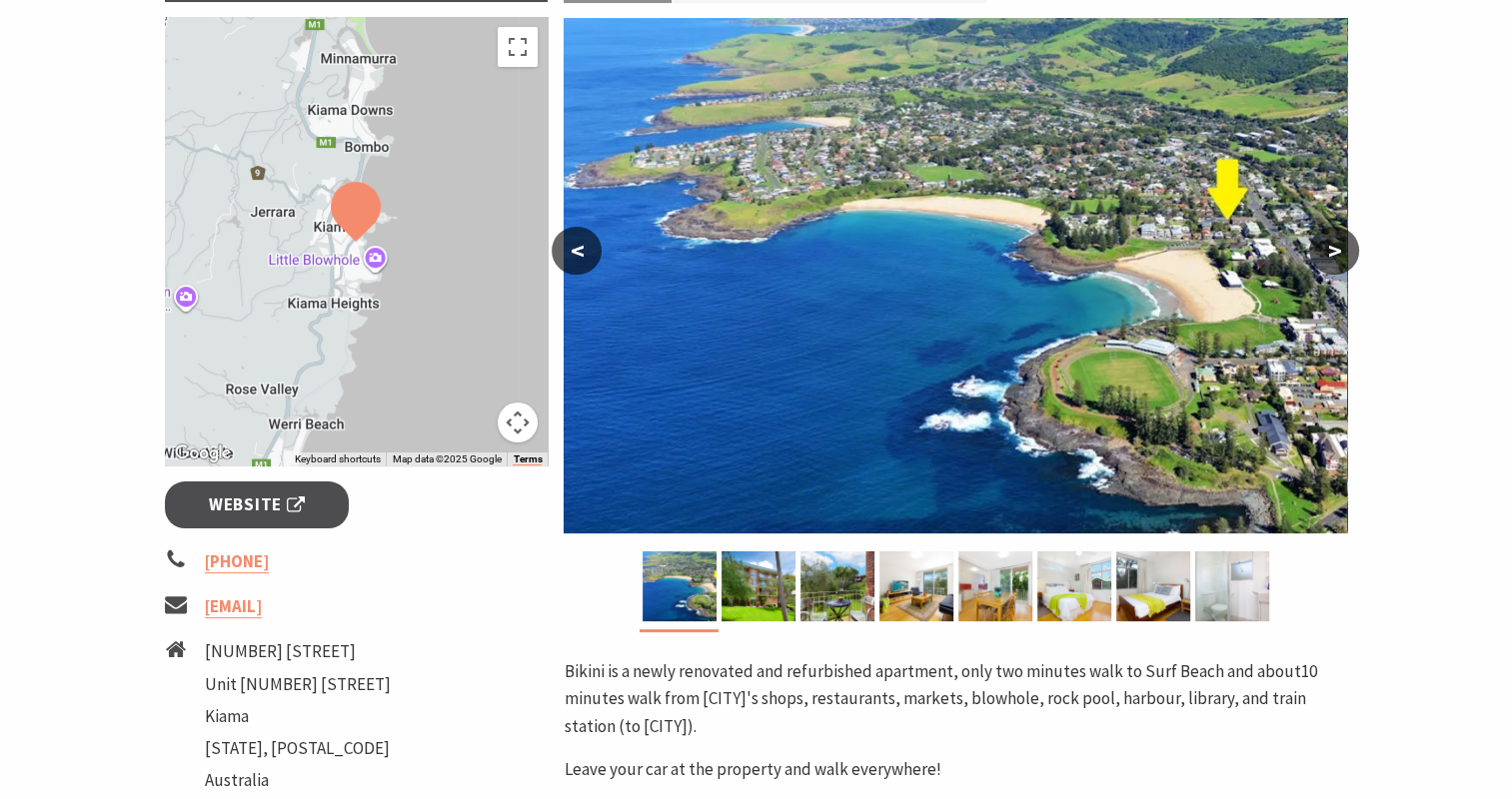 scroll, scrollTop: 400, scrollLeft: 0, axis: vertical 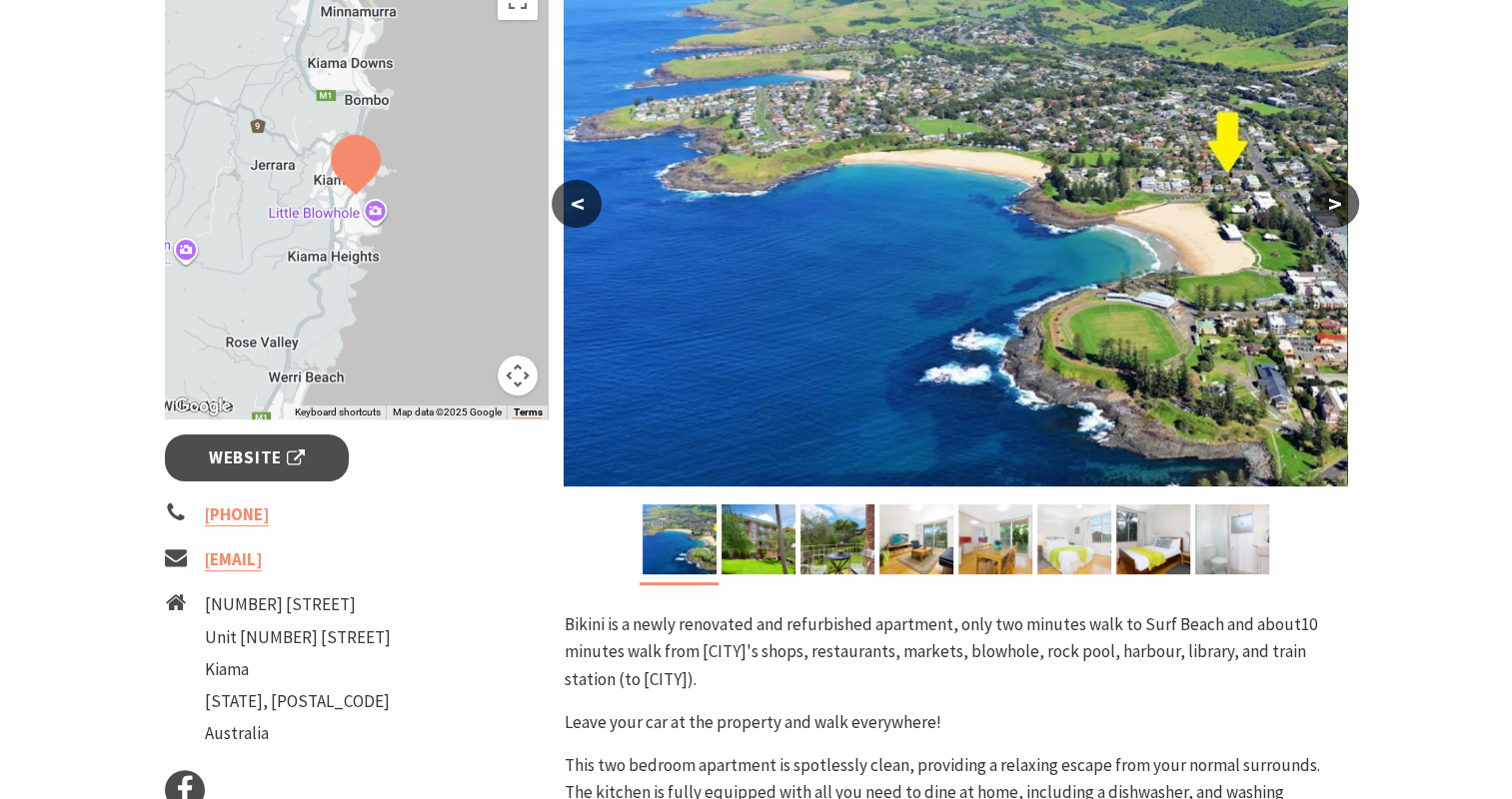 click at bounding box center (1074, 539) 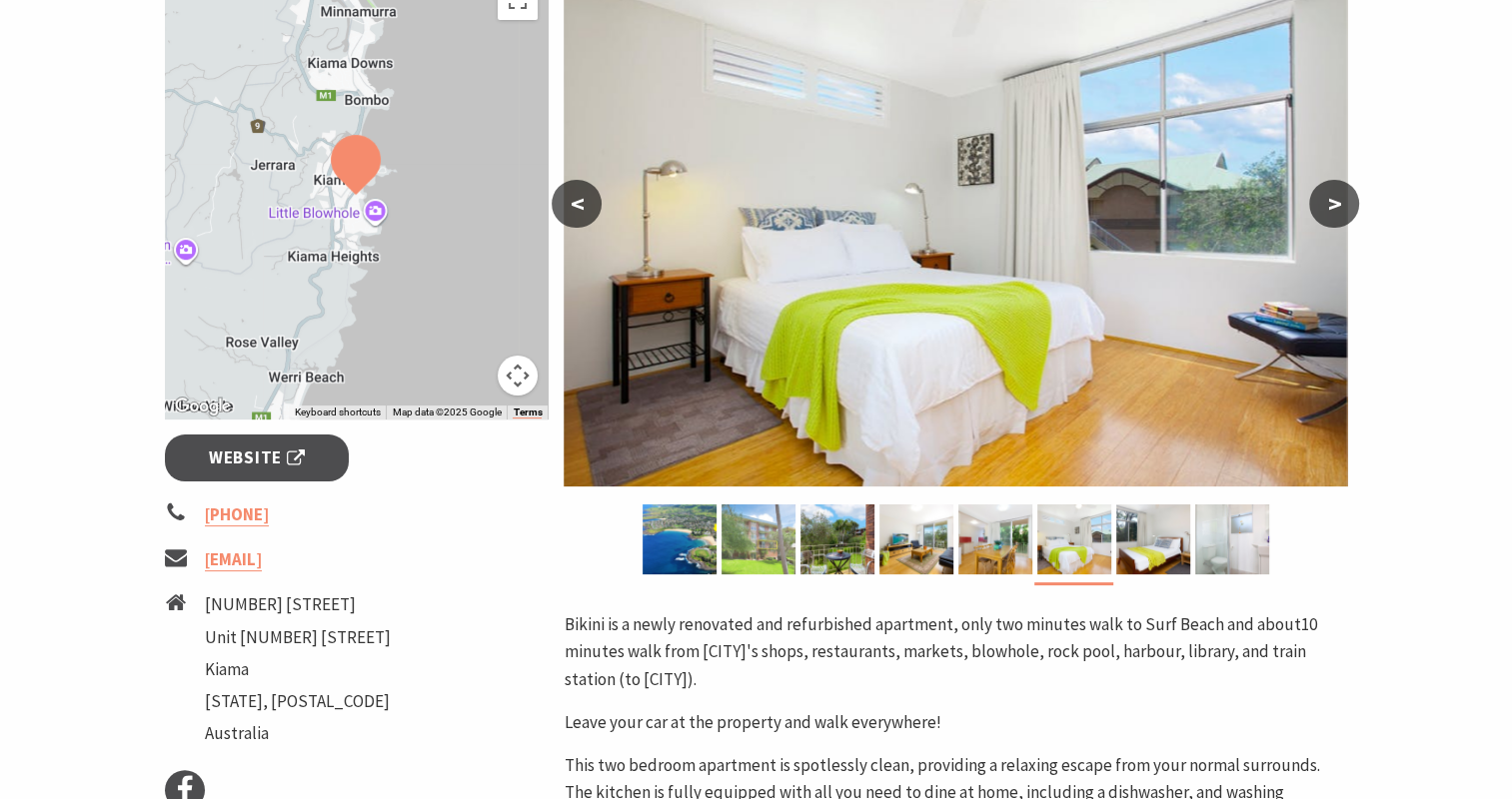 click at bounding box center [758, 539] 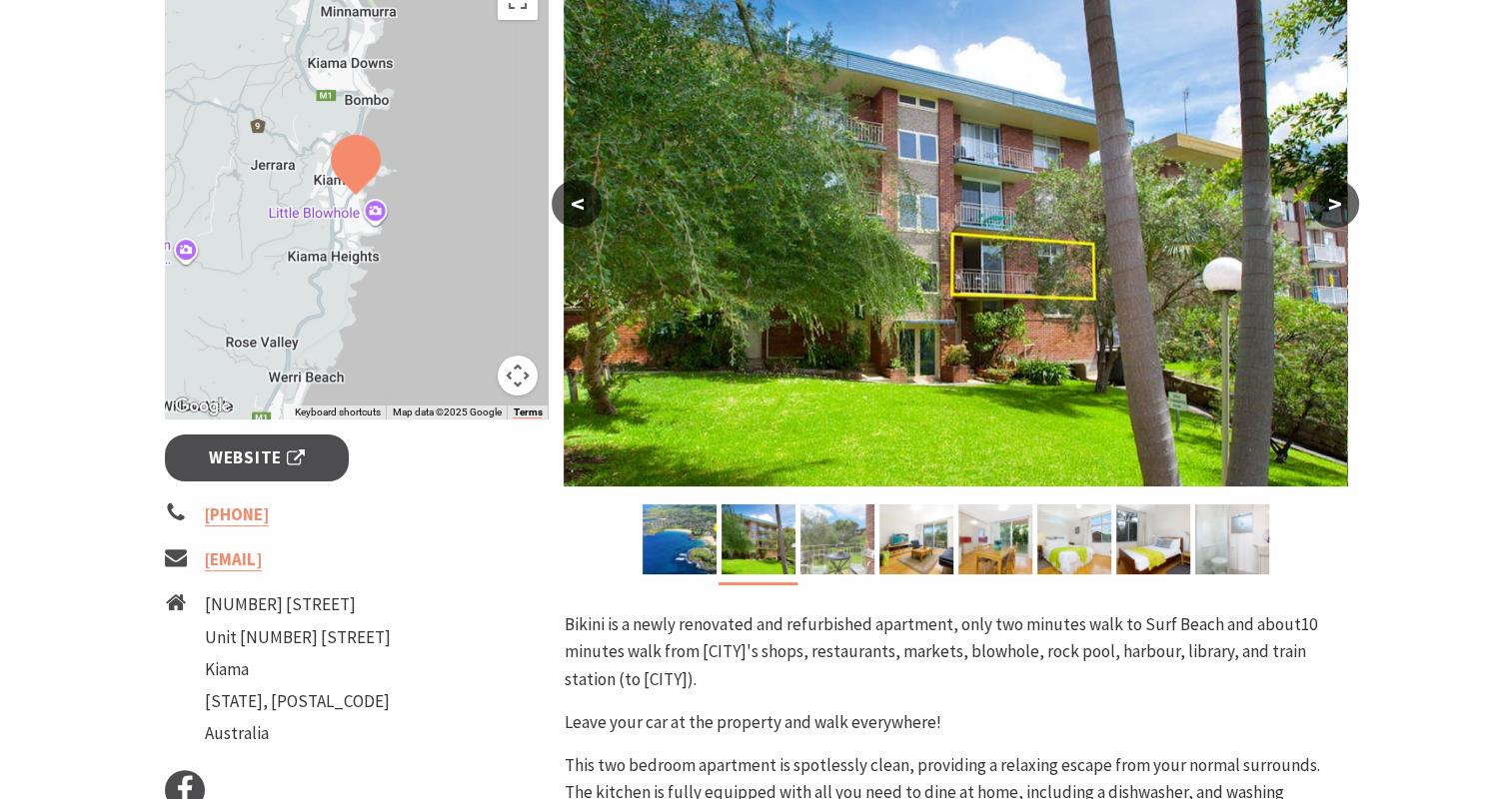 click at bounding box center [837, 539] 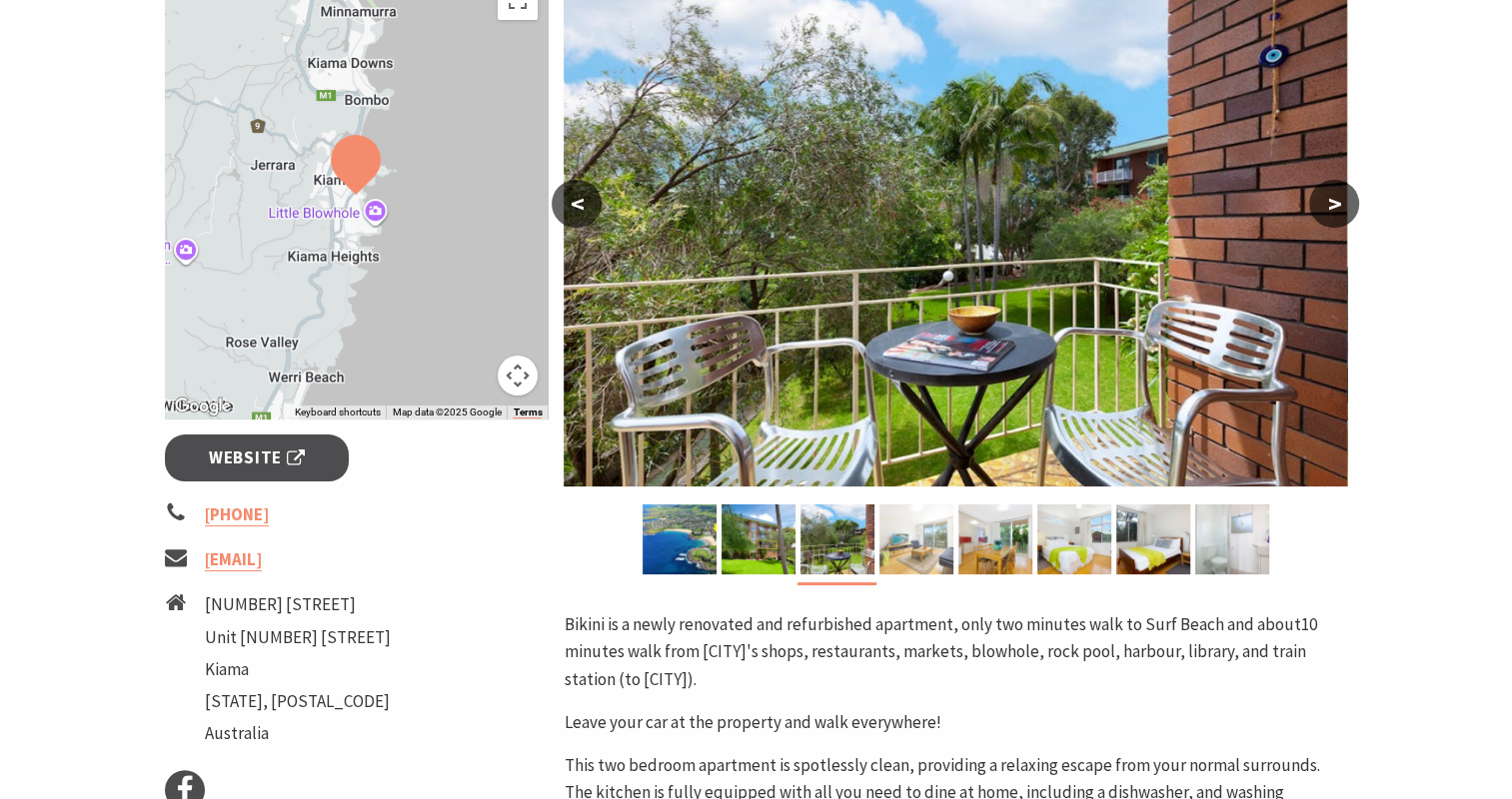 click at bounding box center [916, 539] 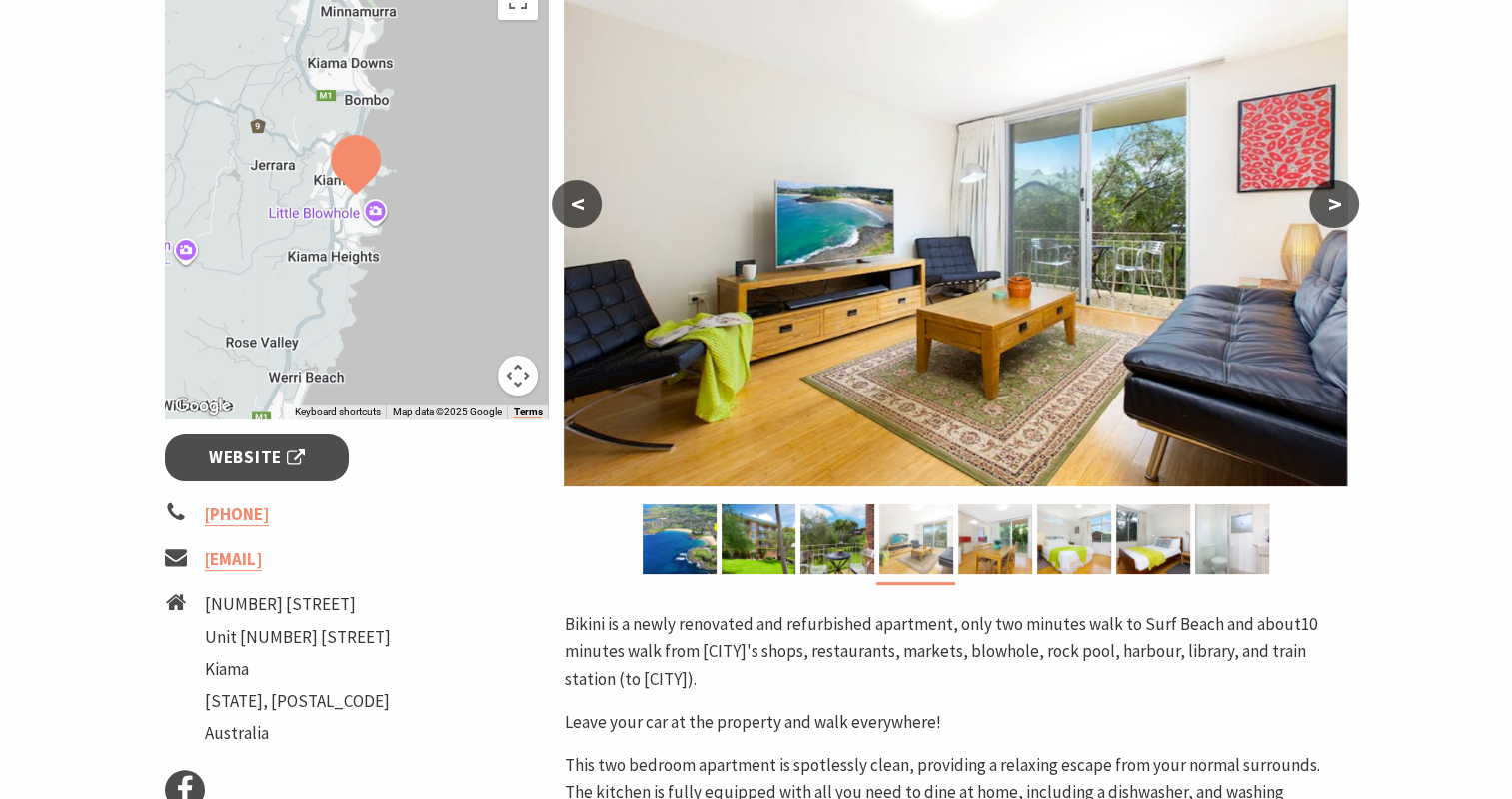 click at bounding box center [916, 539] 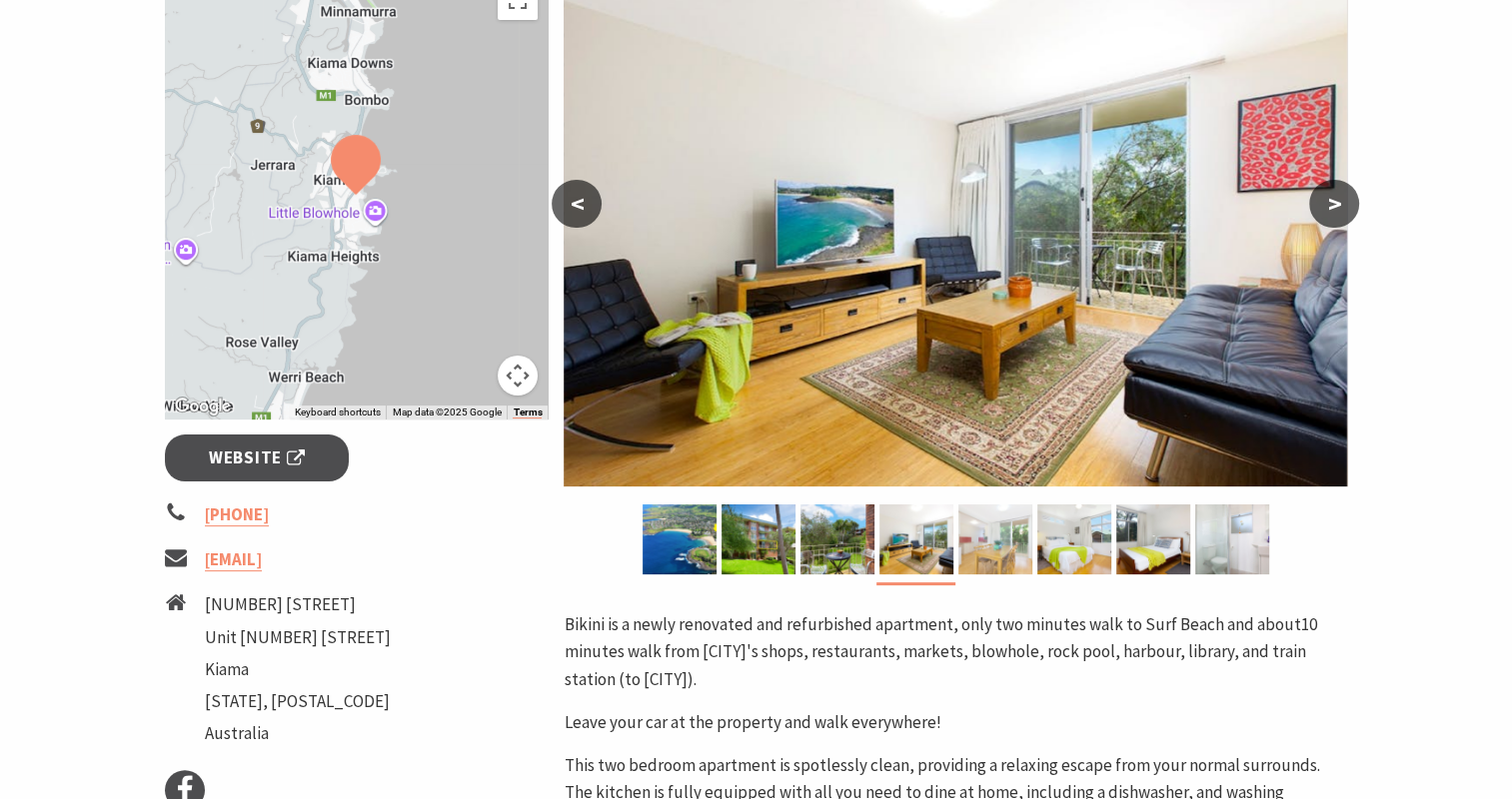 click at bounding box center (995, 539) 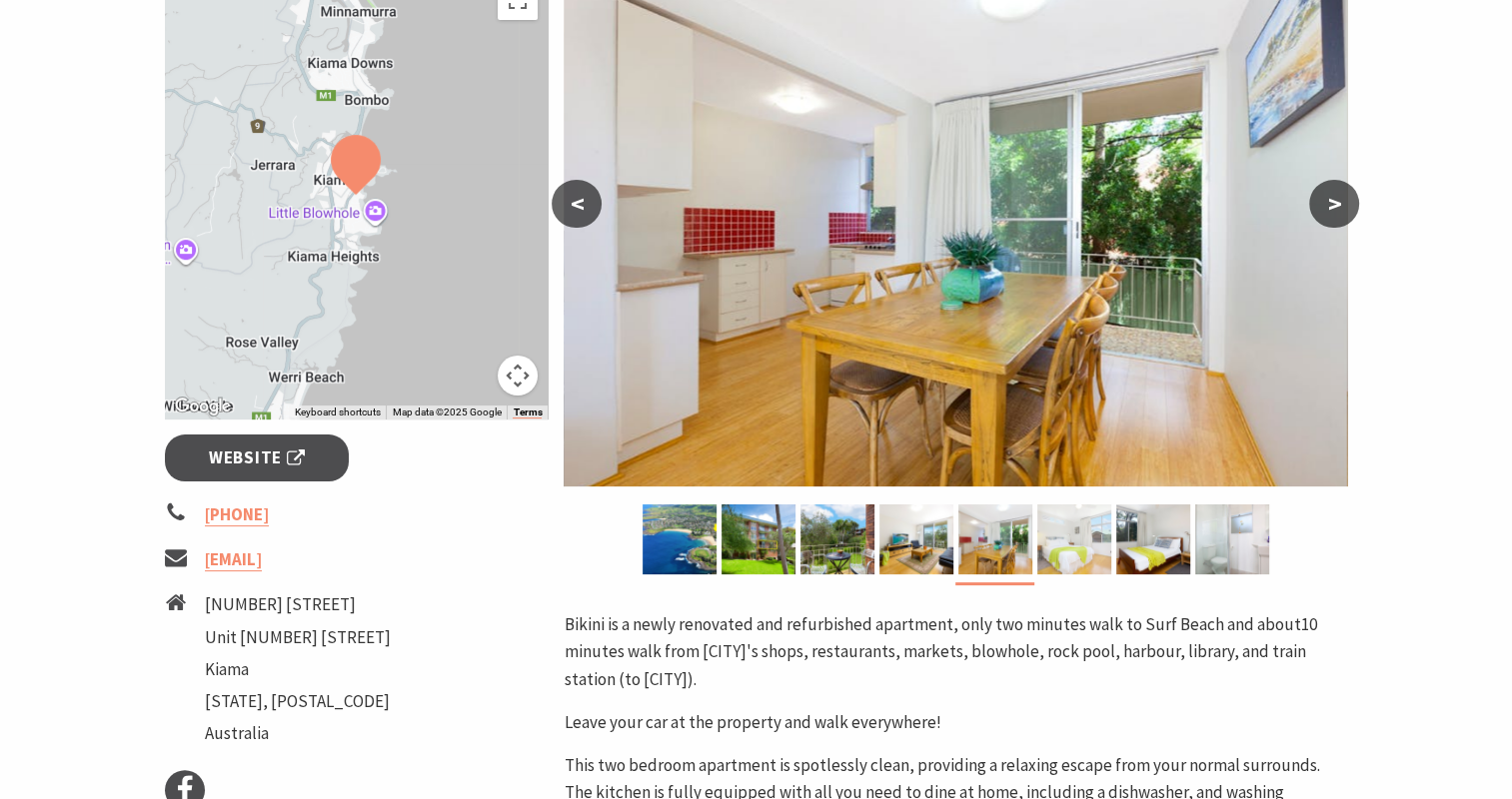 click at bounding box center (1074, 539) 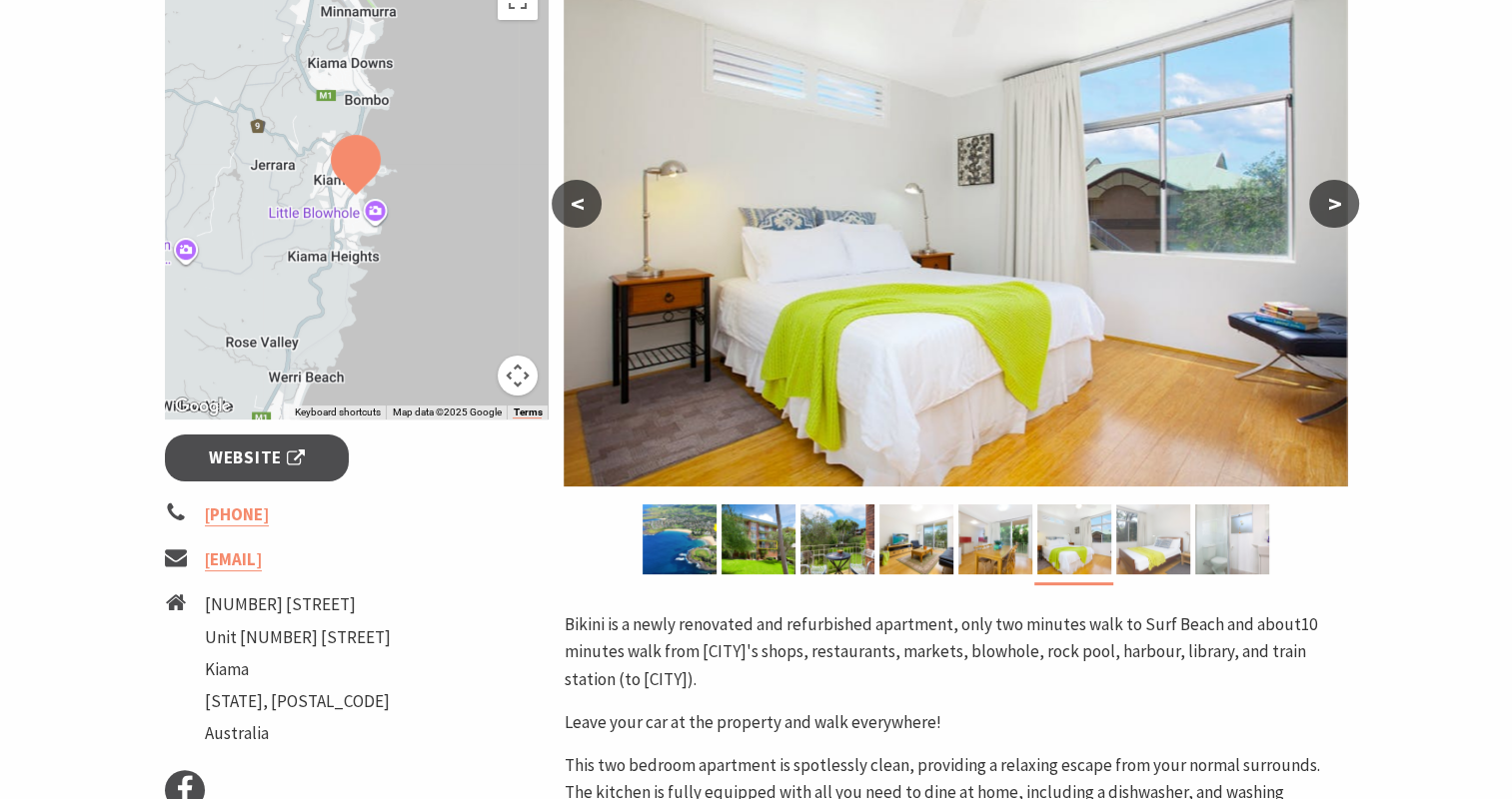 click at bounding box center [1153, 539] 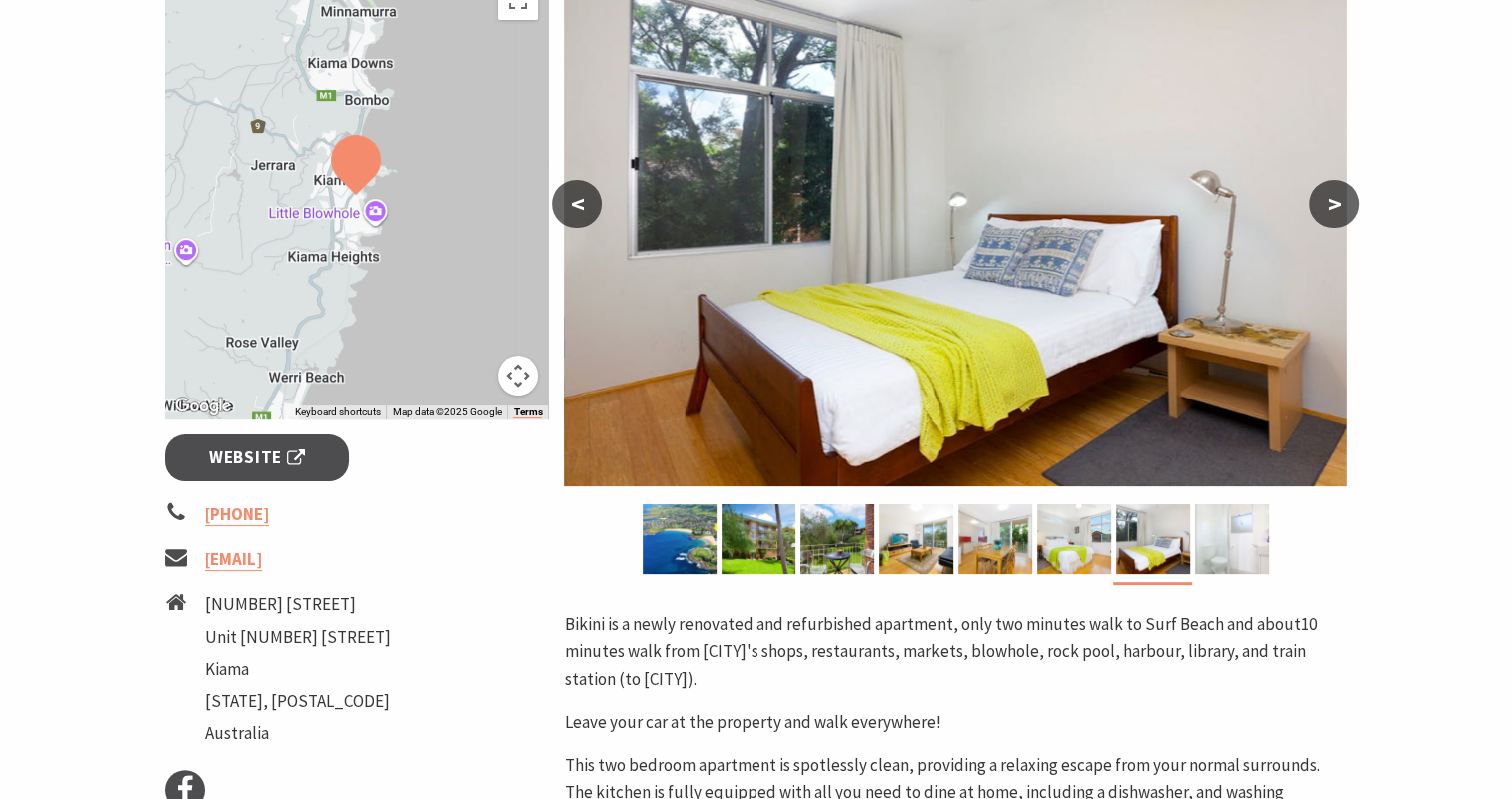 click at bounding box center [1232, 539] 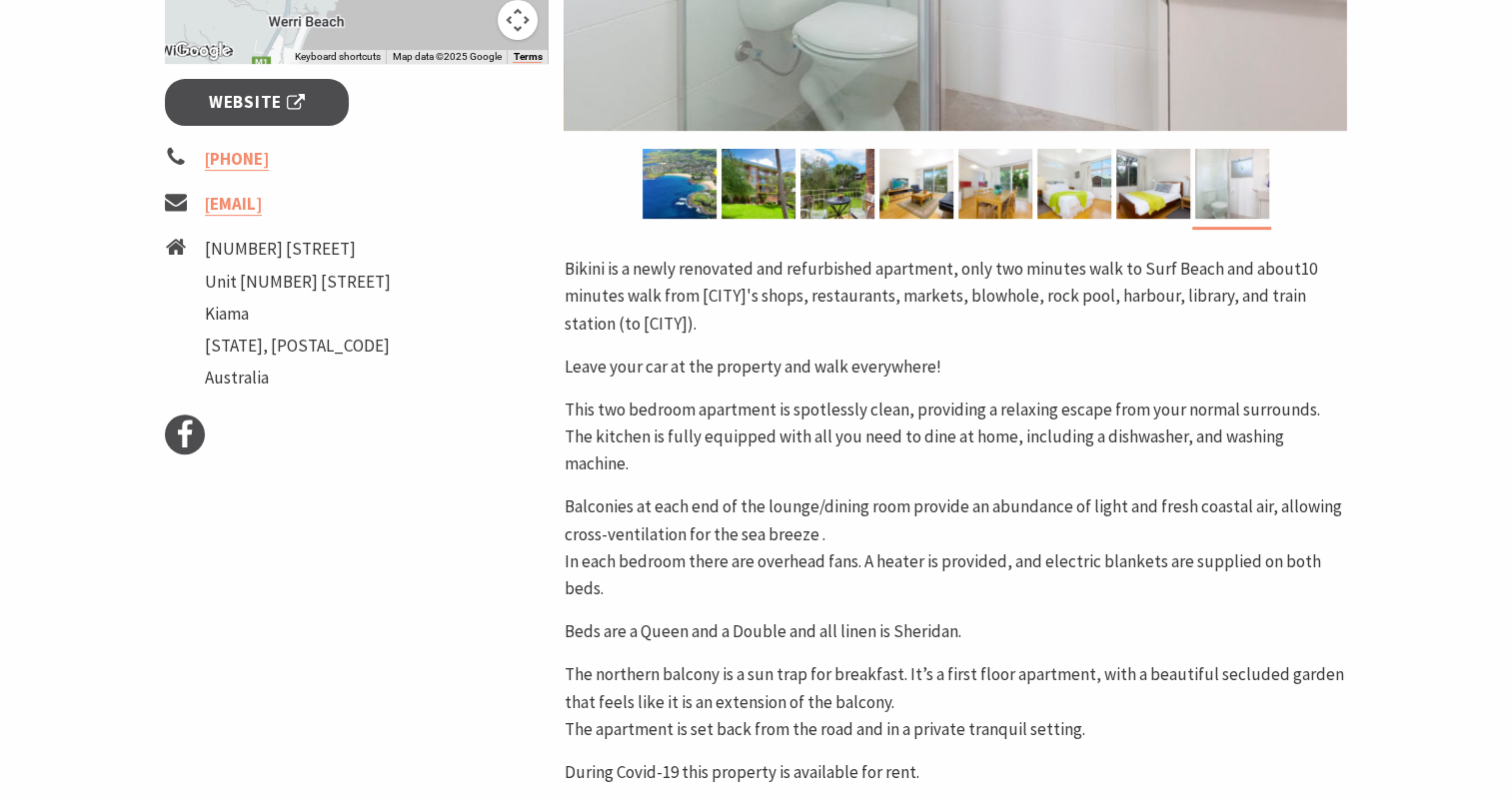 scroll, scrollTop: 799, scrollLeft: 0, axis: vertical 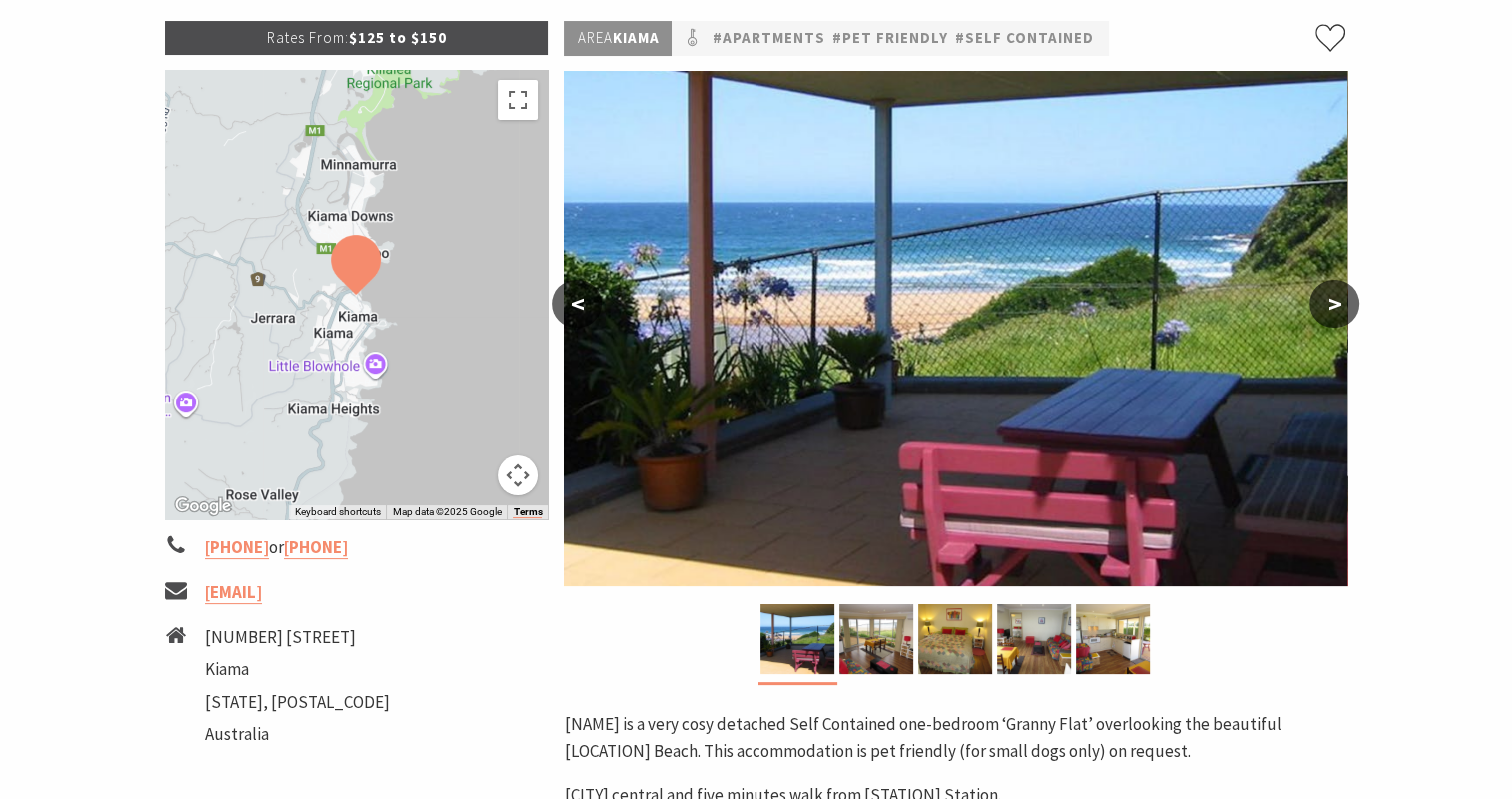 click on ">" at bounding box center (1334, 304) 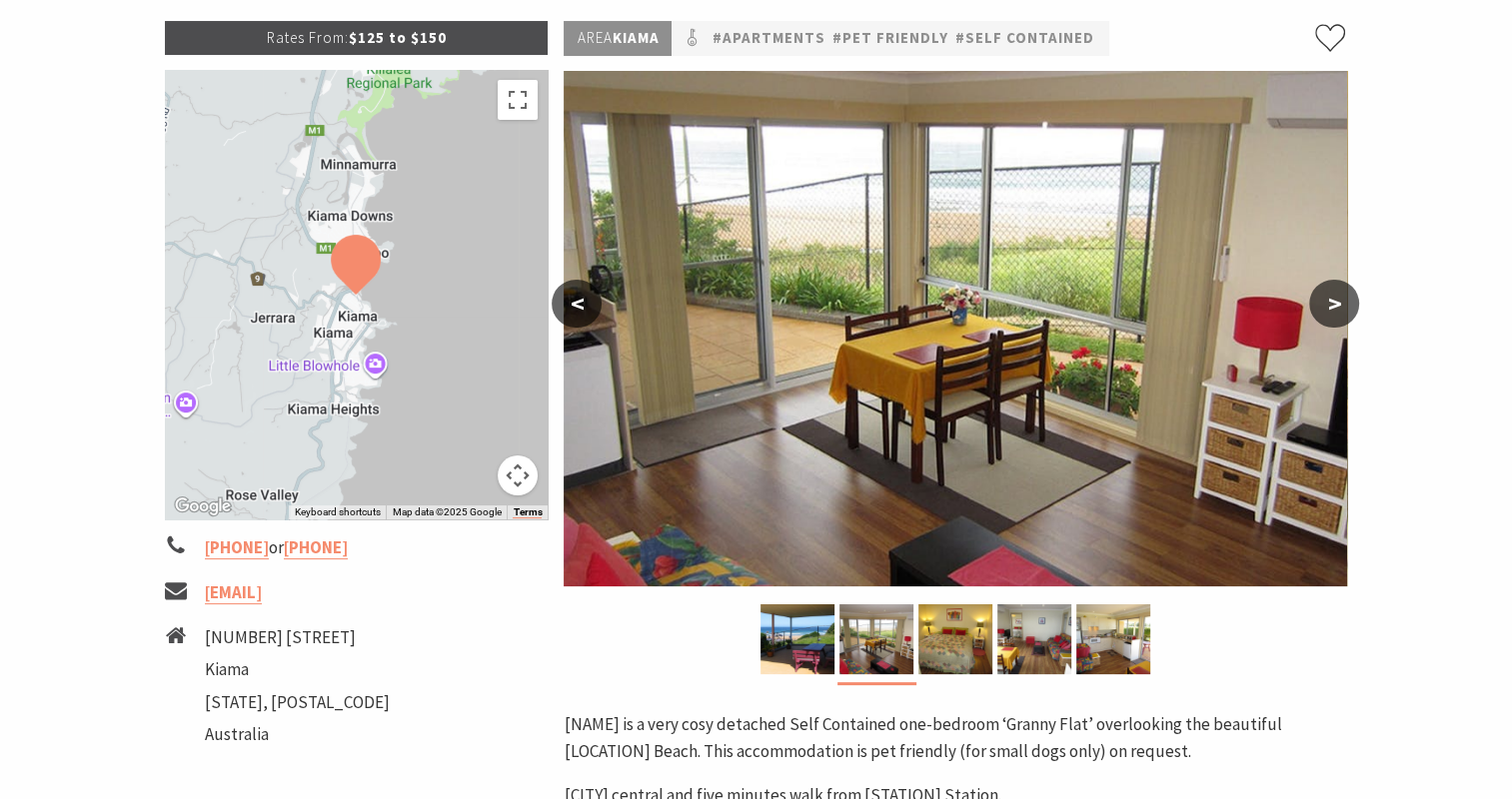 click on ">" at bounding box center [1334, 304] 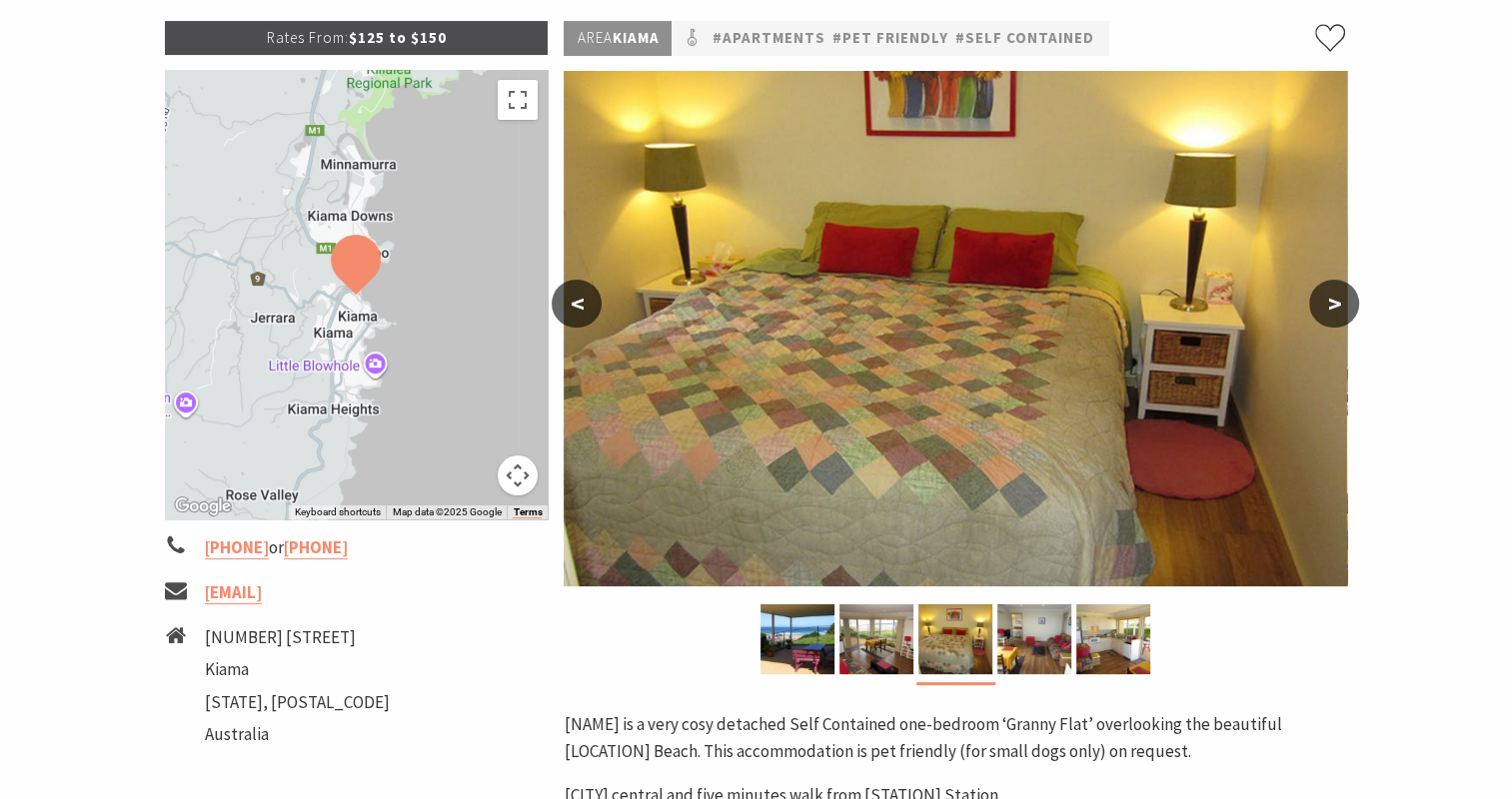 click on ">" at bounding box center [1334, 304] 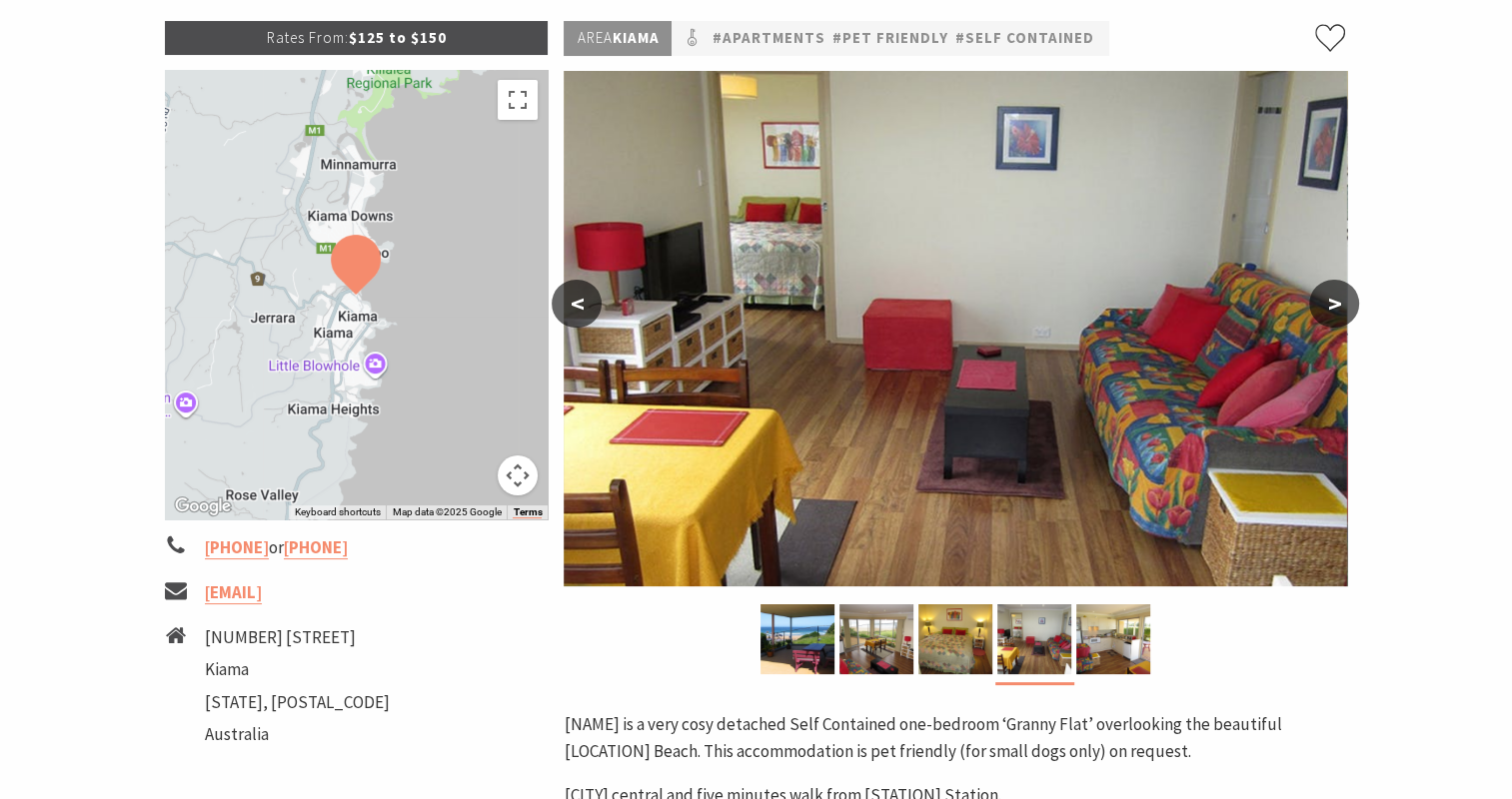 click on ">" at bounding box center (1334, 304) 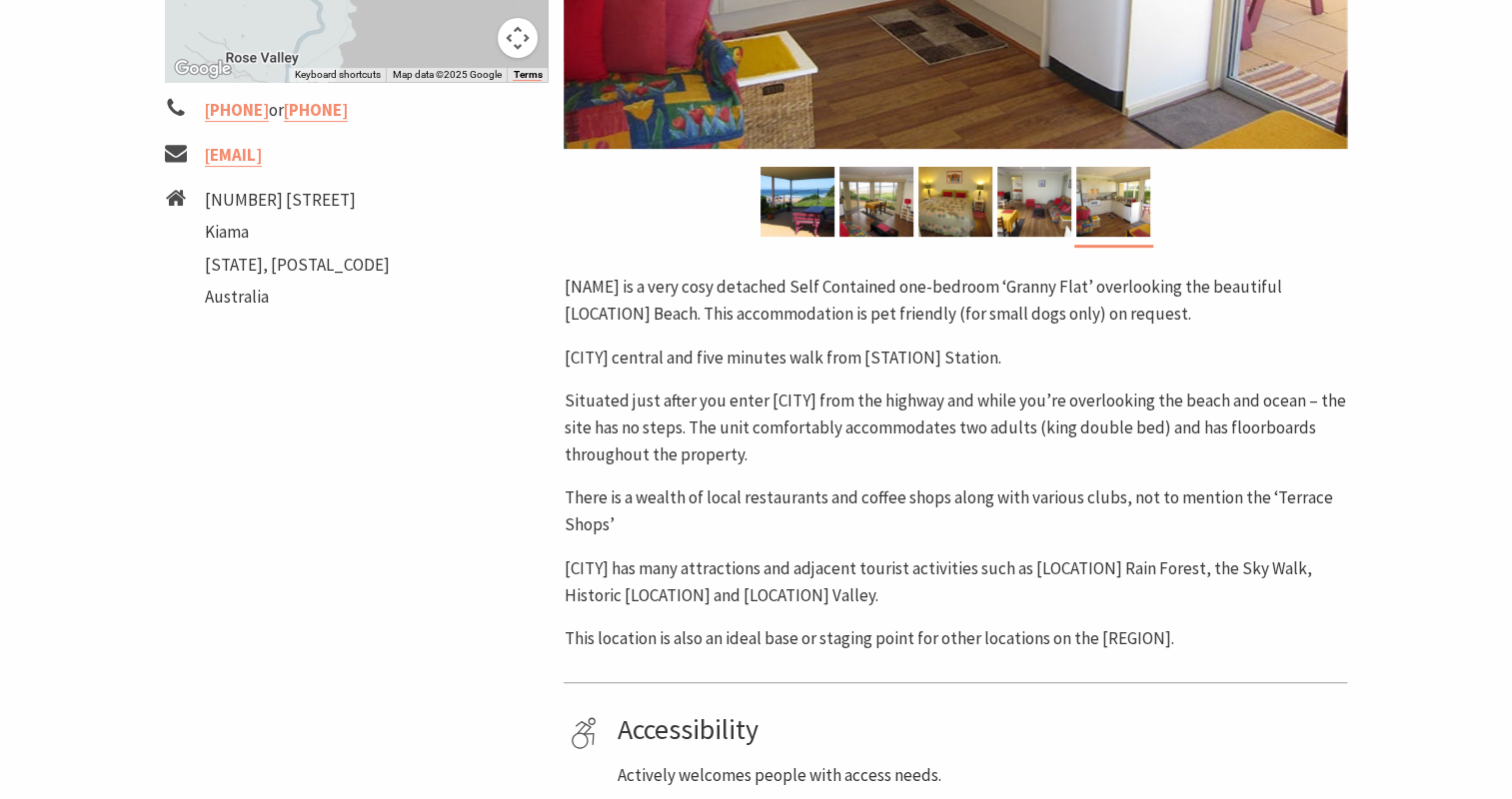 scroll, scrollTop: 799, scrollLeft: 0, axis: vertical 